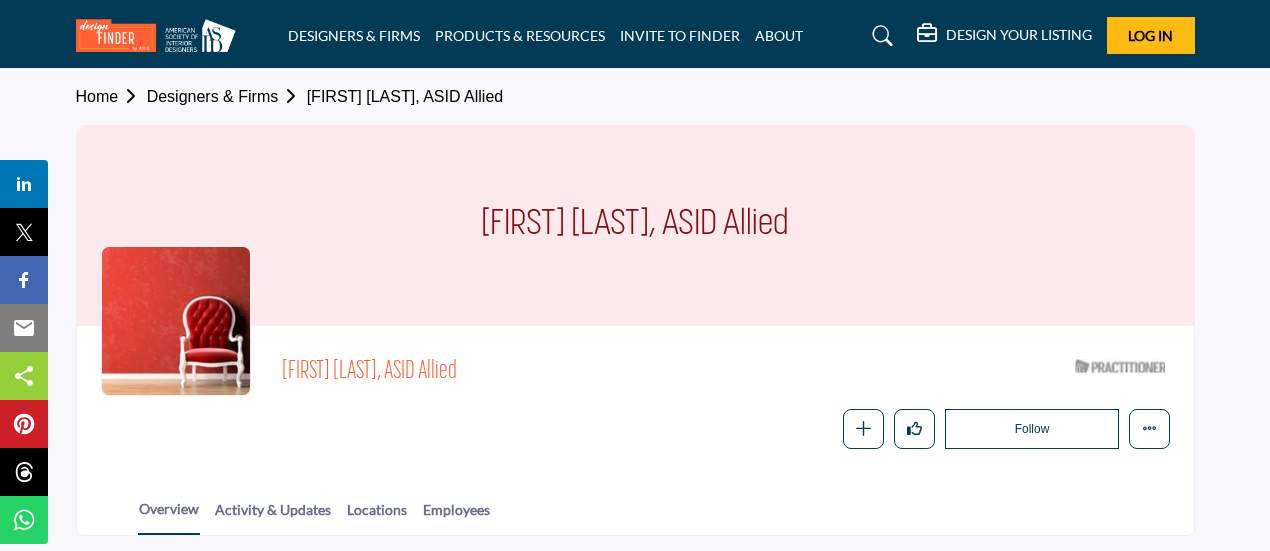 scroll, scrollTop: 0, scrollLeft: 0, axis: both 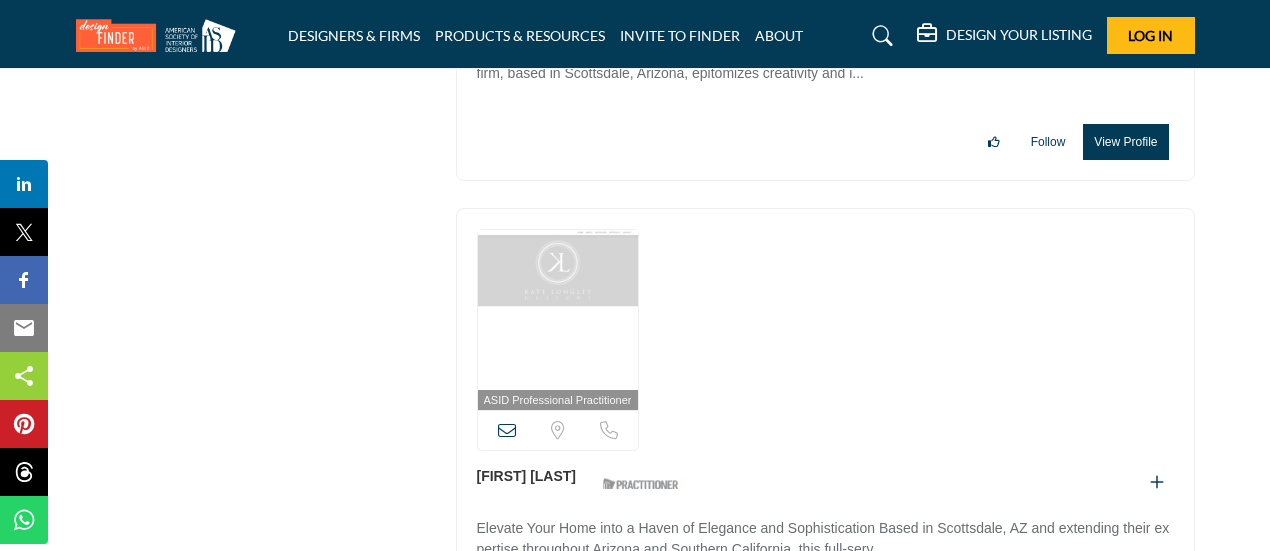 click on "Kate Longley" at bounding box center [527, 476] 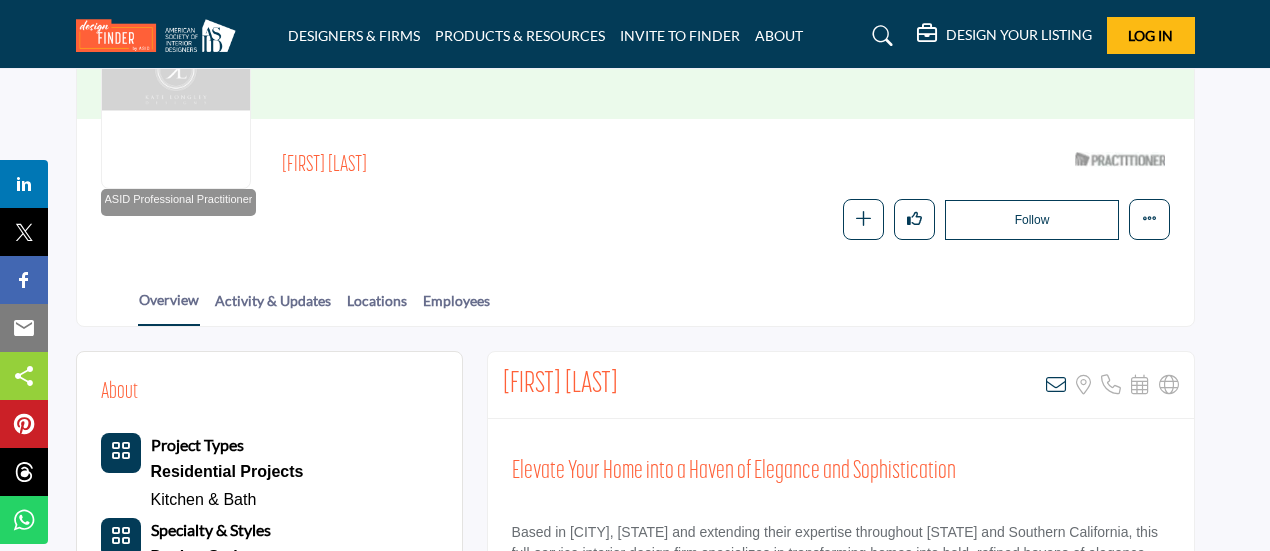 scroll, scrollTop: 314, scrollLeft: 0, axis: vertical 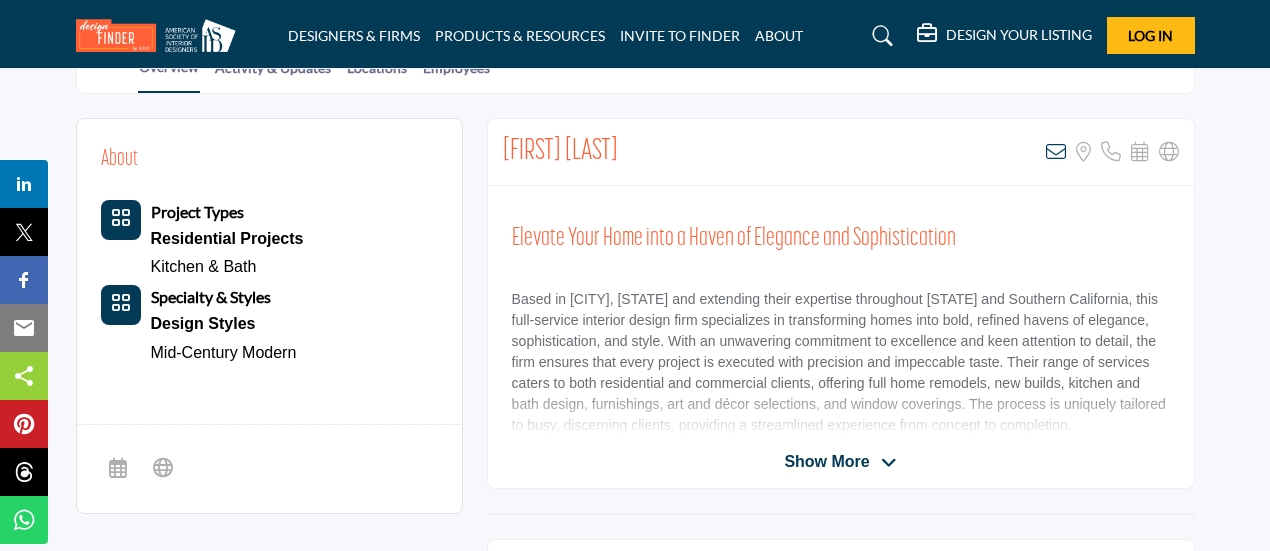 click on "Show More" at bounding box center (826, 462) 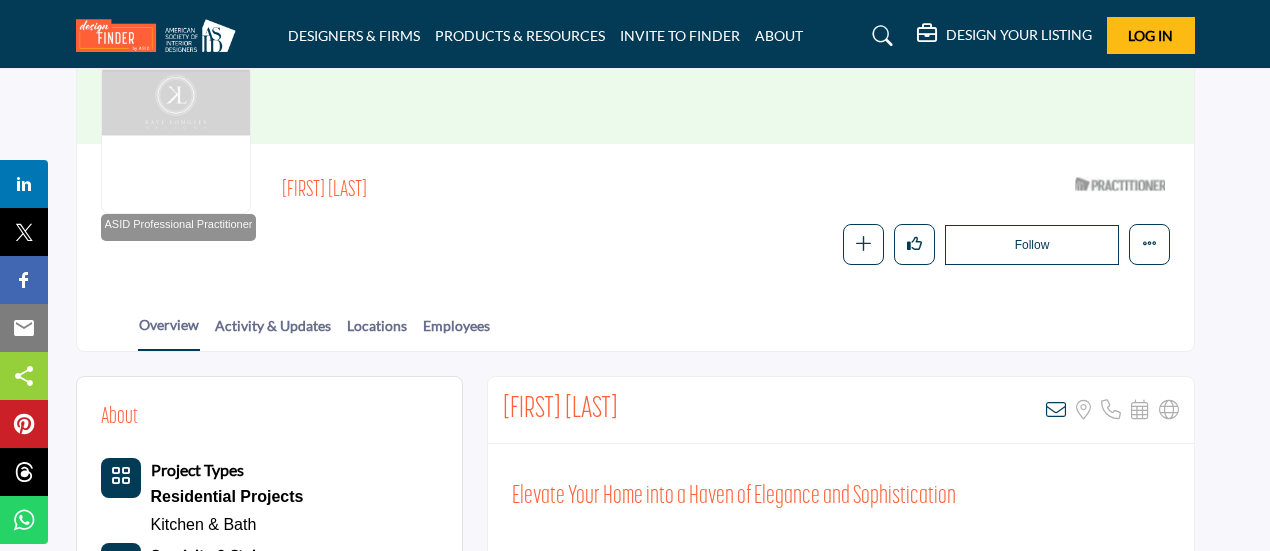 scroll, scrollTop: 181, scrollLeft: 0, axis: vertical 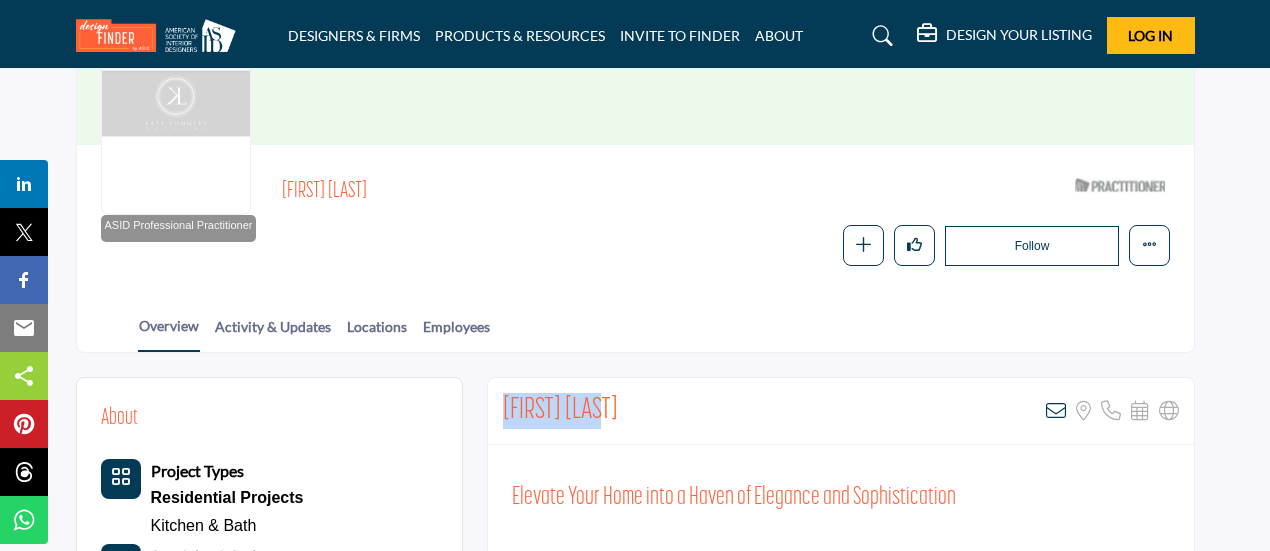 drag, startPoint x: 611, startPoint y: 405, endPoint x: 503, endPoint y: 405, distance: 108 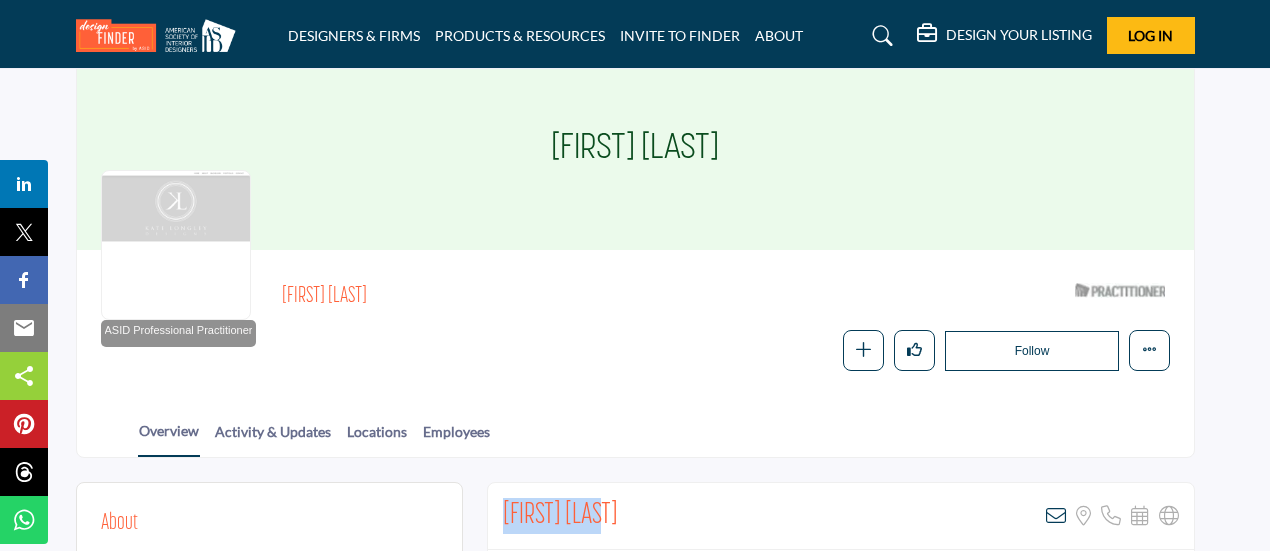 scroll, scrollTop: 0, scrollLeft: 0, axis: both 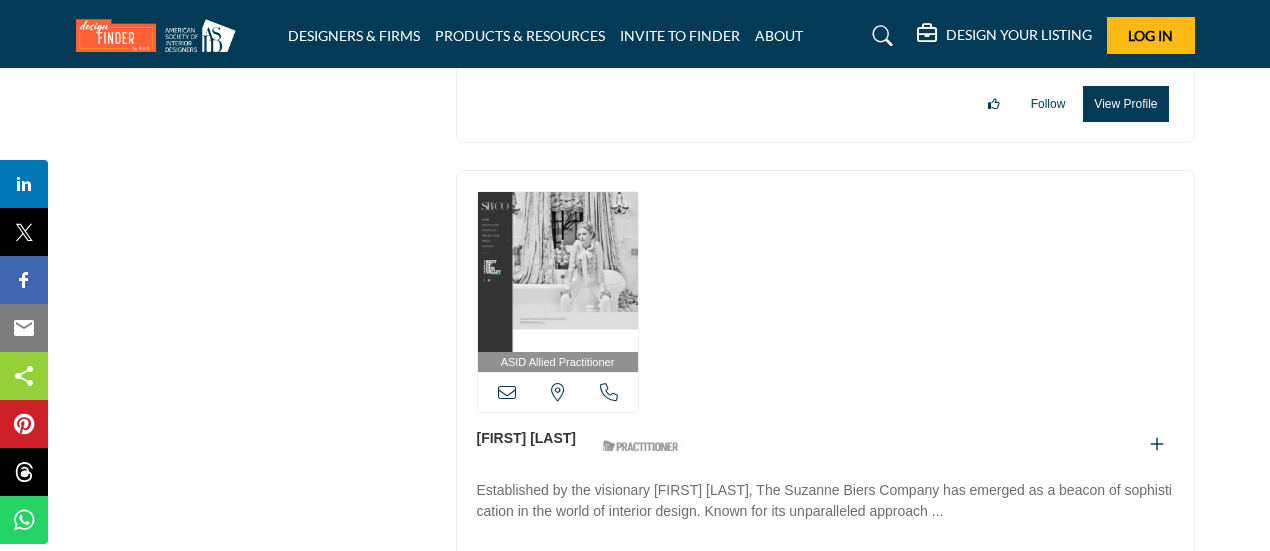 click on "[FIRST] [LAST]" at bounding box center (527, 438) 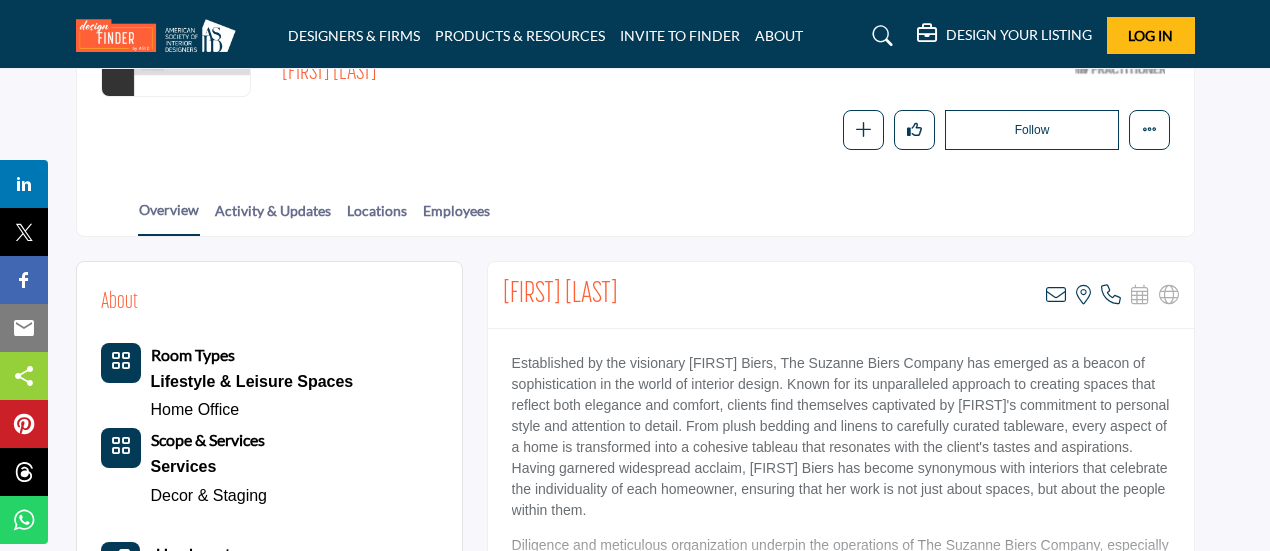 scroll, scrollTop: 316, scrollLeft: 0, axis: vertical 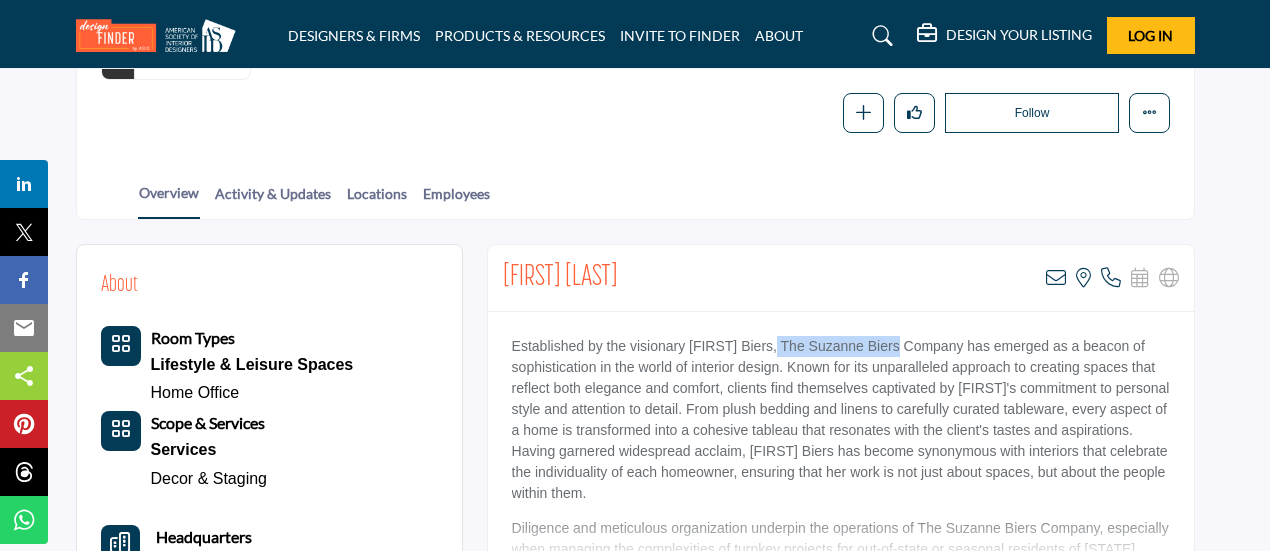 drag, startPoint x: 772, startPoint y: 341, endPoint x: 896, endPoint y: 345, distance: 124.0645 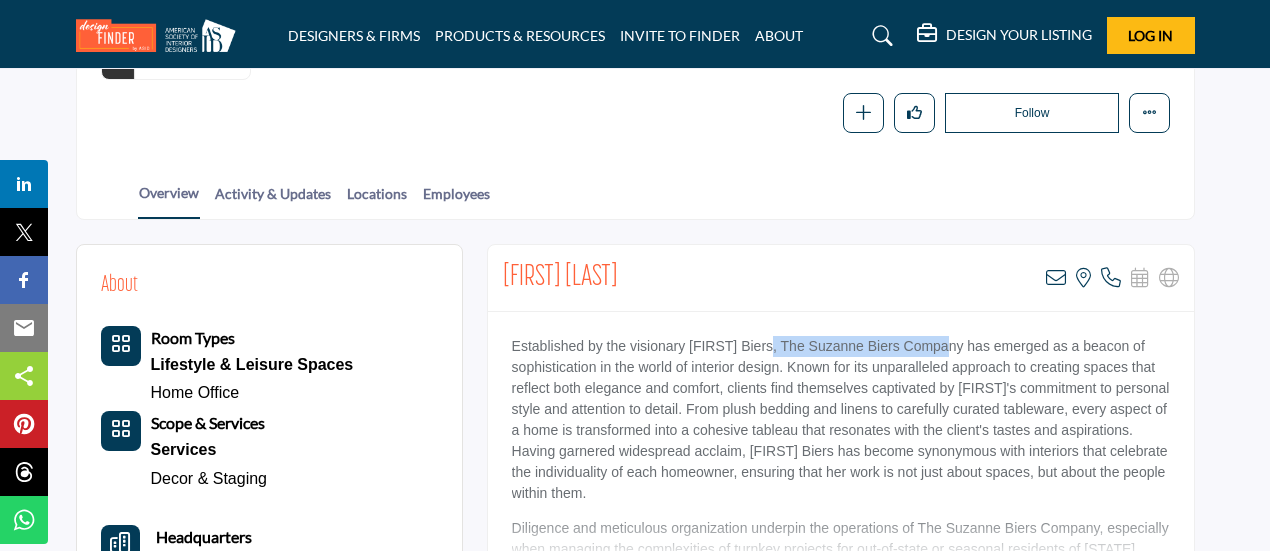 drag, startPoint x: 768, startPoint y: 340, endPoint x: 950, endPoint y: 347, distance: 182.13457 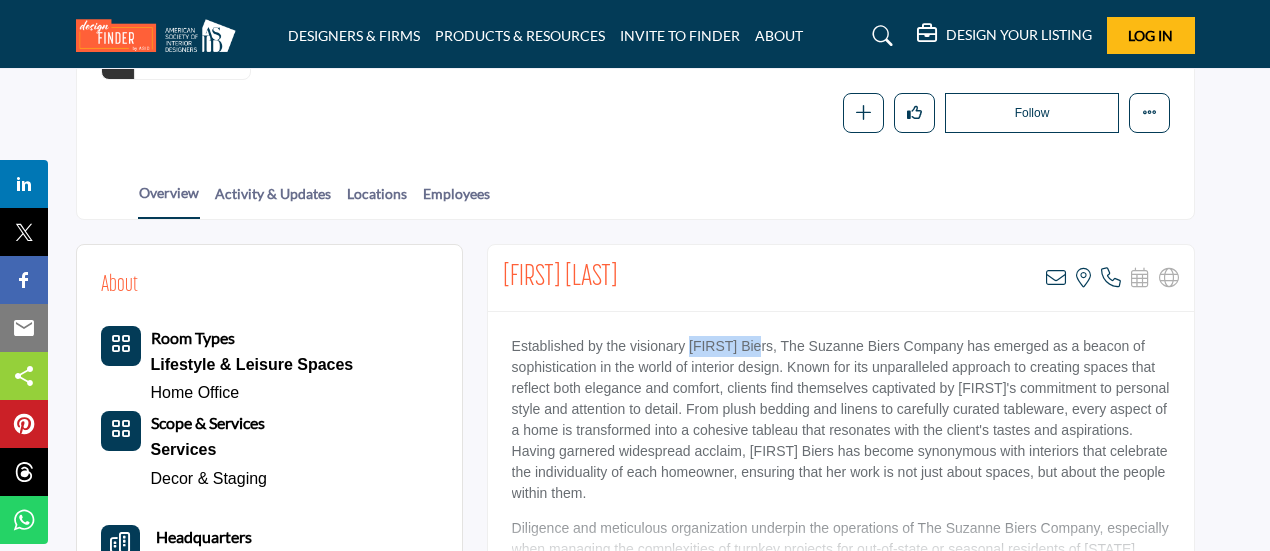 drag, startPoint x: 688, startPoint y: 343, endPoint x: 759, endPoint y: 345, distance: 71.02816 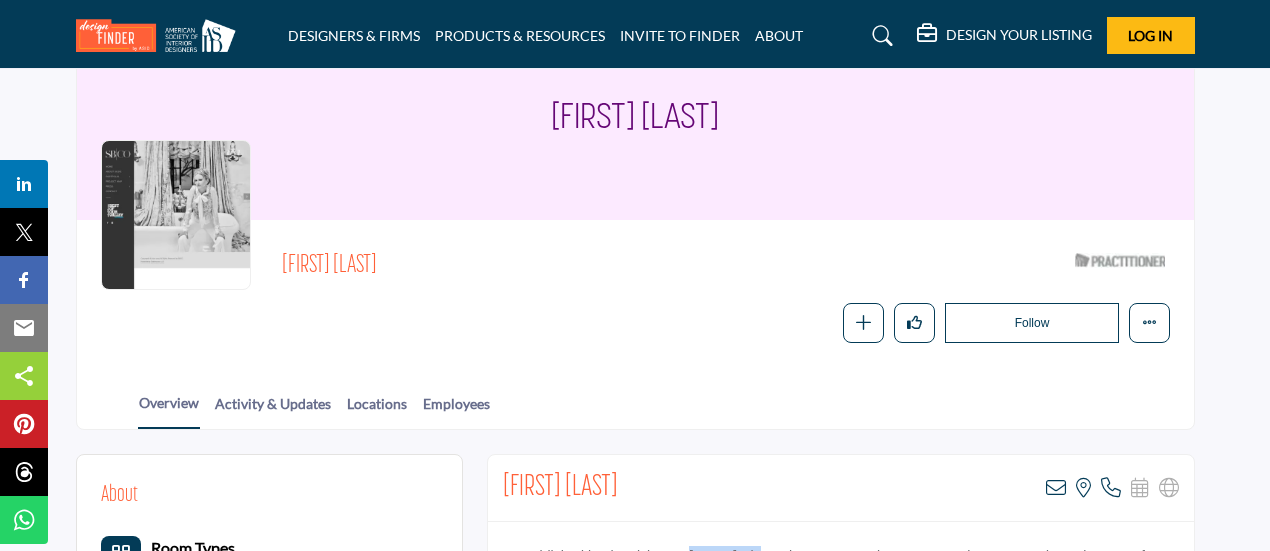 scroll, scrollTop: 0, scrollLeft: 0, axis: both 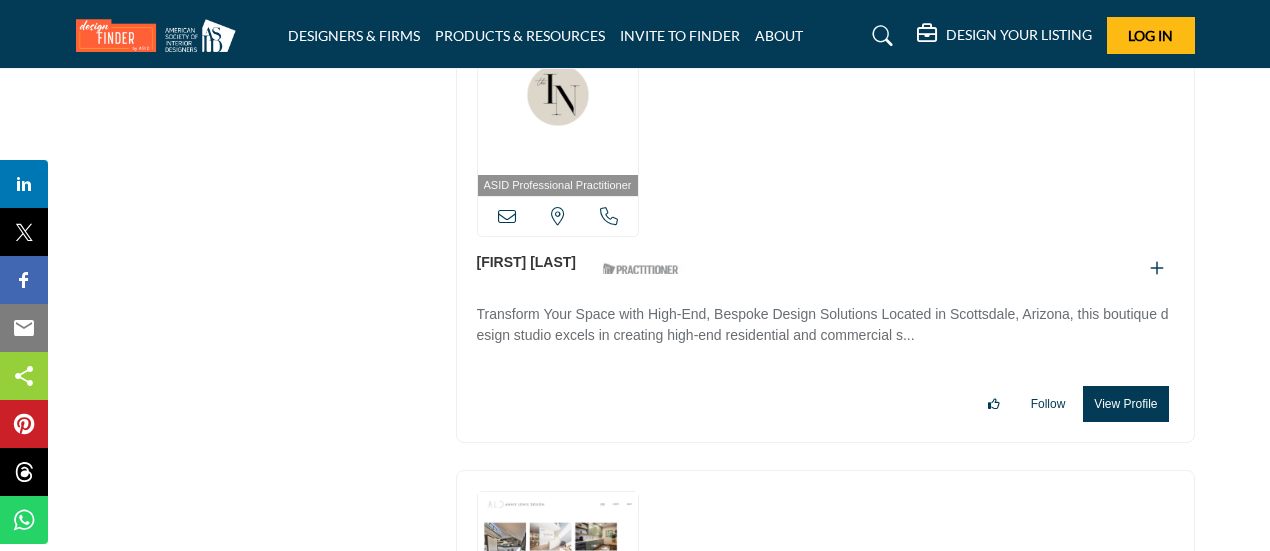 click on "[FIRST] [LAST]" at bounding box center [527, 262] 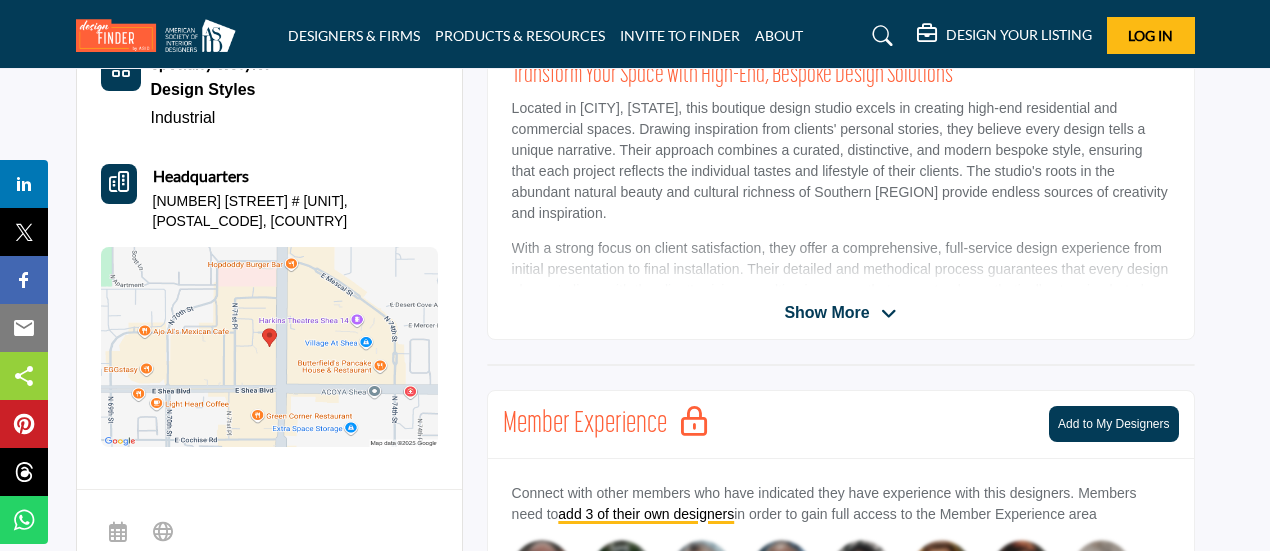 scroll, scrollTop: 658, scrollLeft: 0, axis: vertical 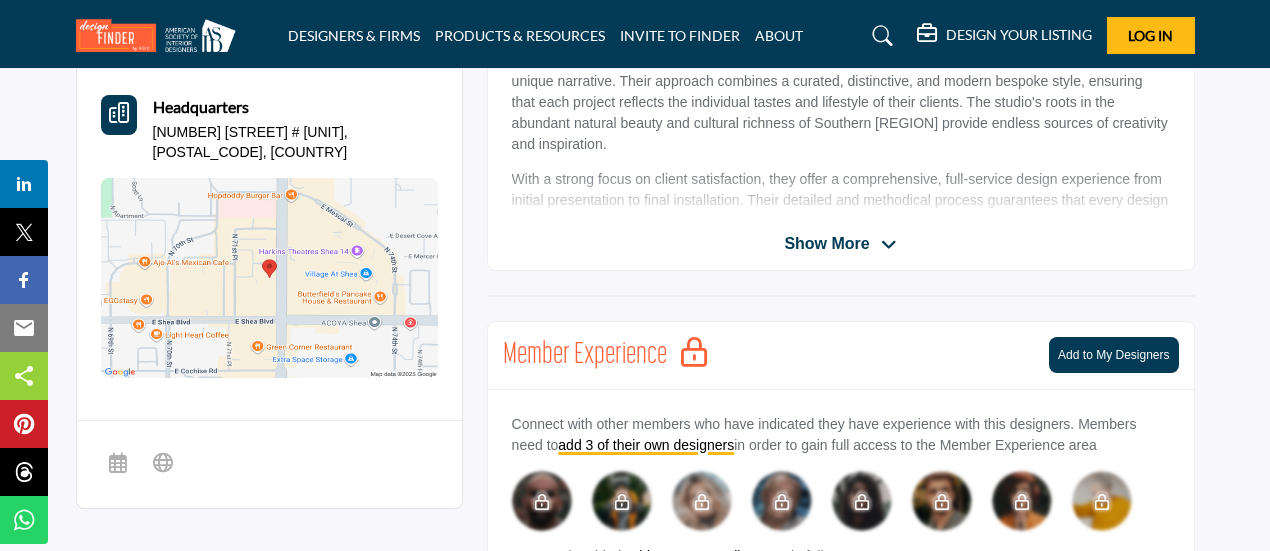 click on "Show More" at bounding box center [826, 244] 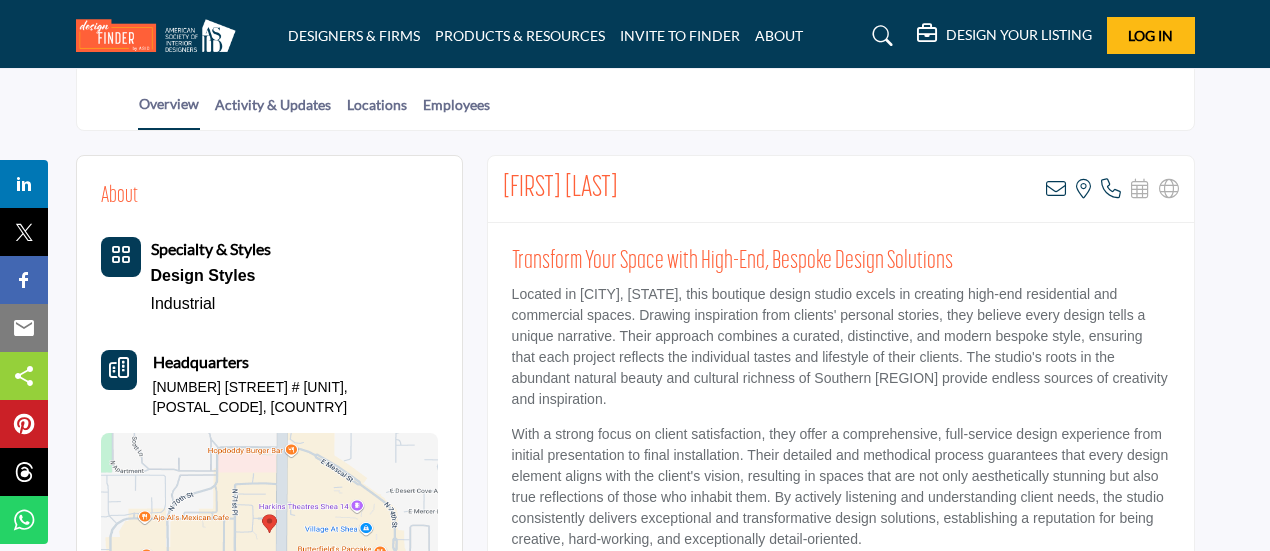 scroll, scrollTop: 333, scrollLeft: 0, axis: vertical 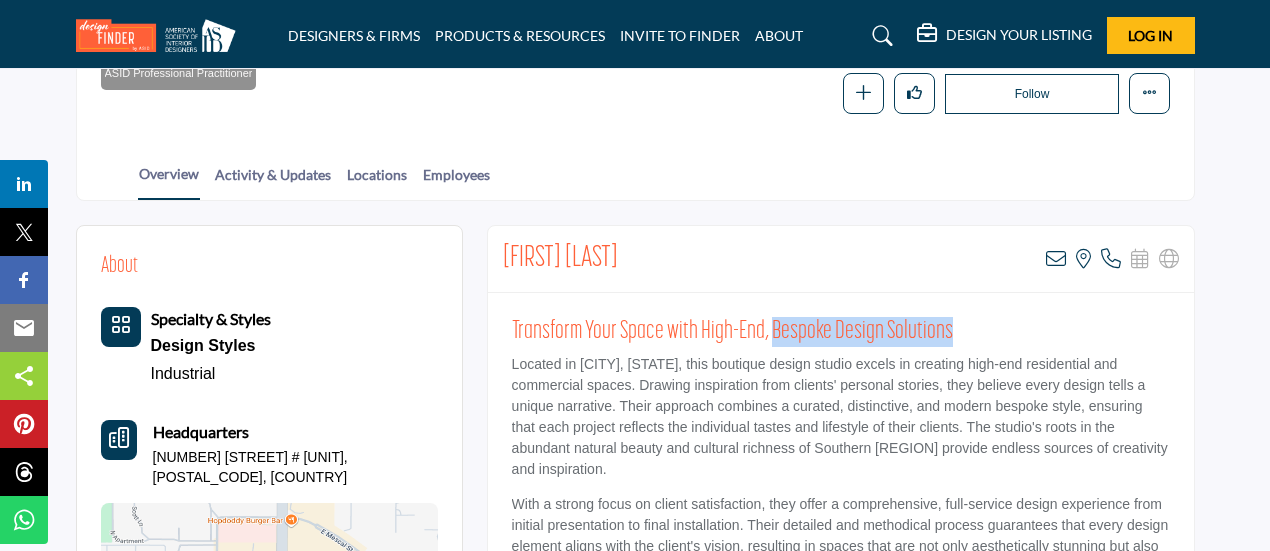 drag, startPoint x: 768, startPoint y: 325, endPoint x: 952, endPoint y: 335, distance: 184.27155 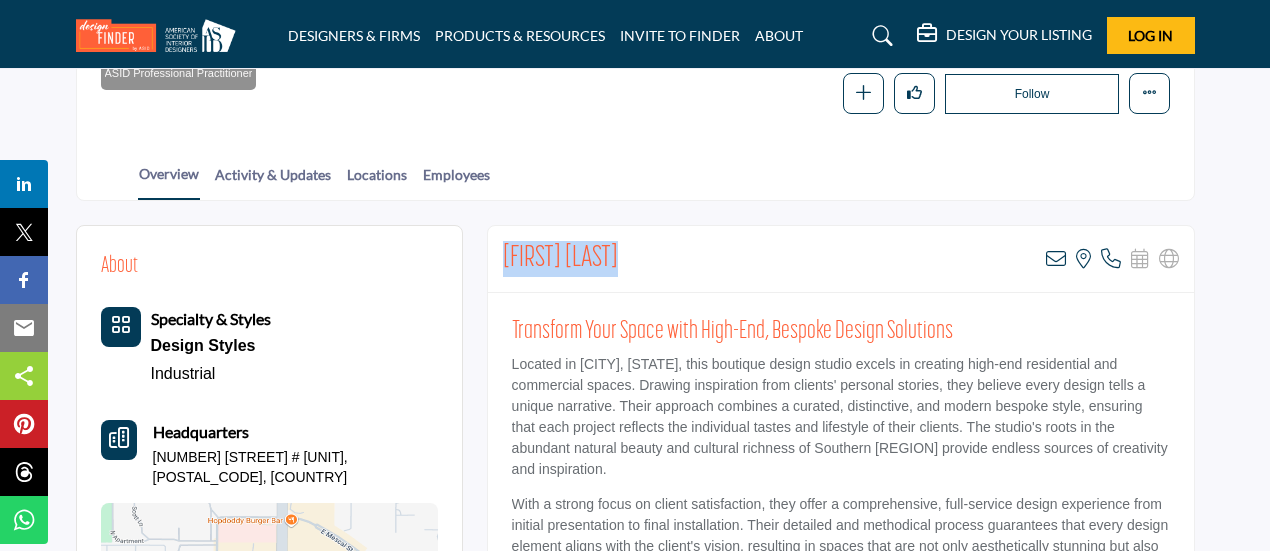 drag, startPoint x: 634, startPoint y: 249, endPoint x: 484, endPoint y: 244, distance: 150.08331 